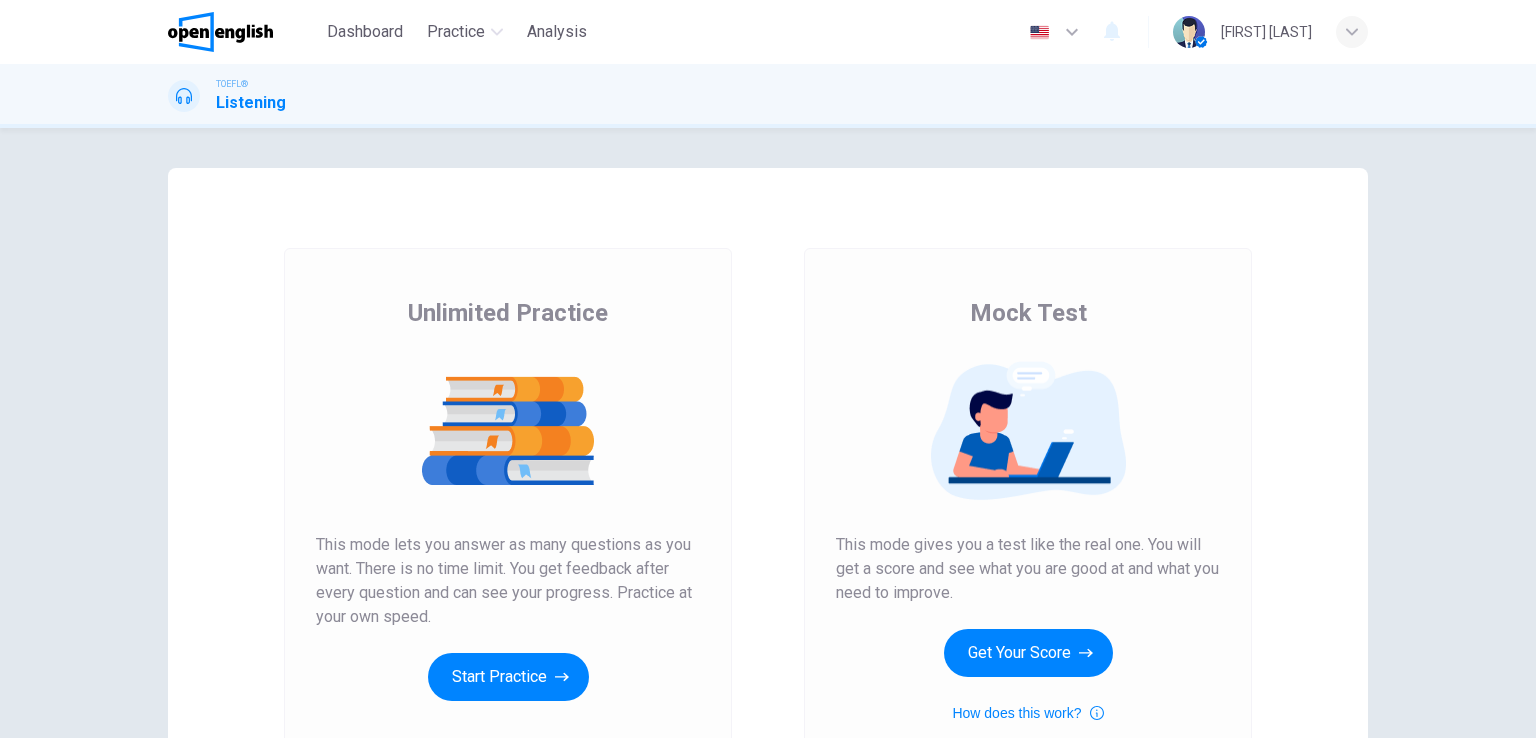 scroll, scrollTop: 0, scrollLeft: 0, axis: both 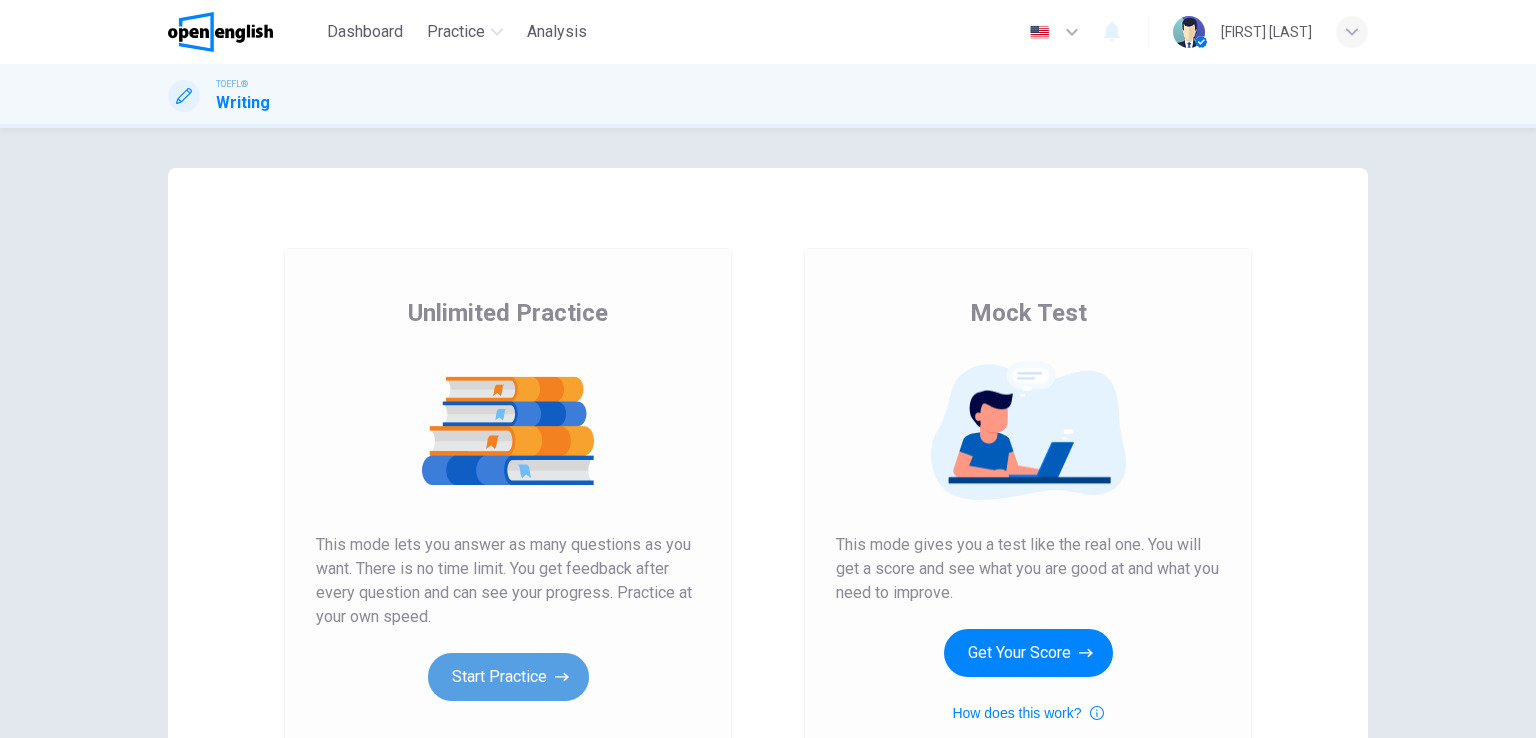 click on "Start Practice" at bounding box center [508, 677] 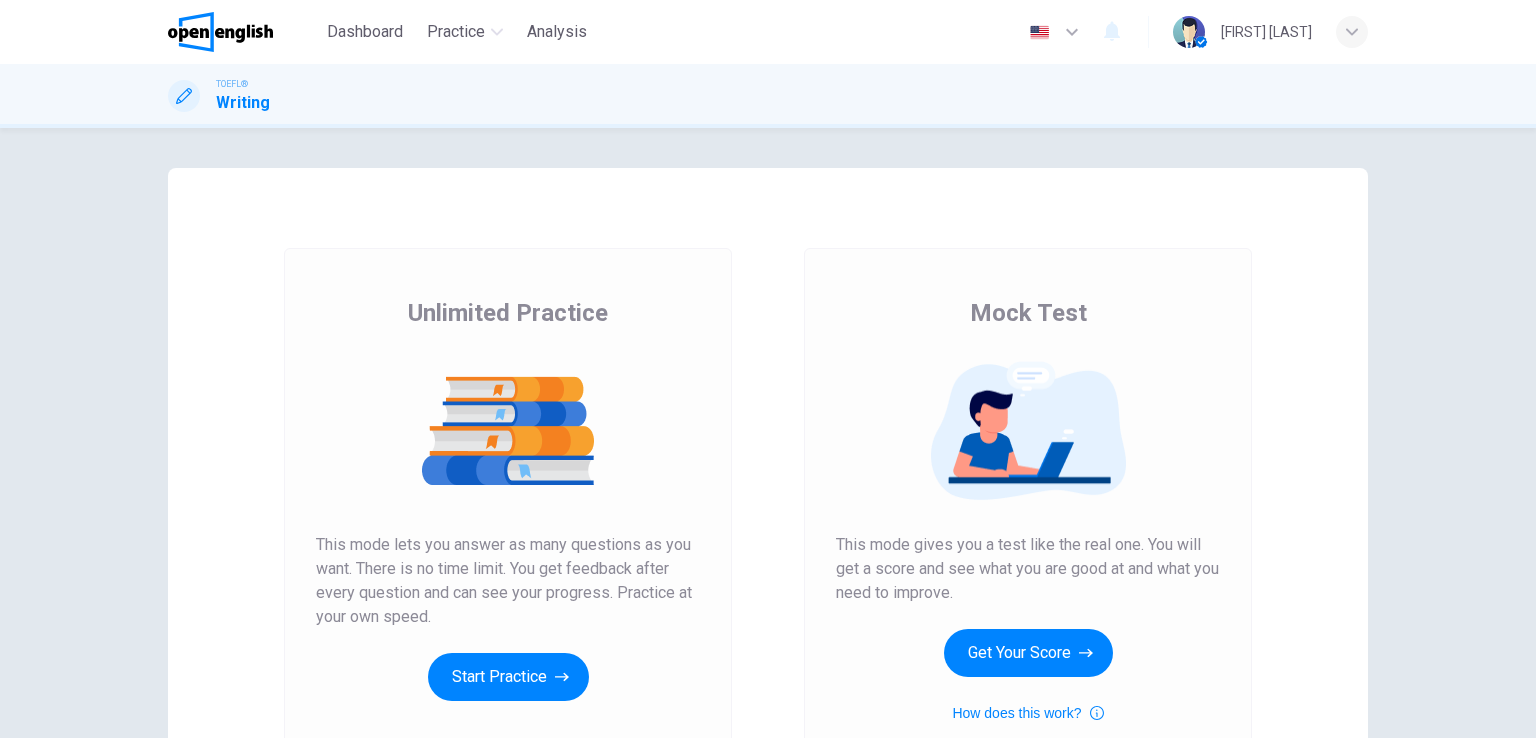 scroll, scrollTop: 0, scrollLeft: 0, axis: both 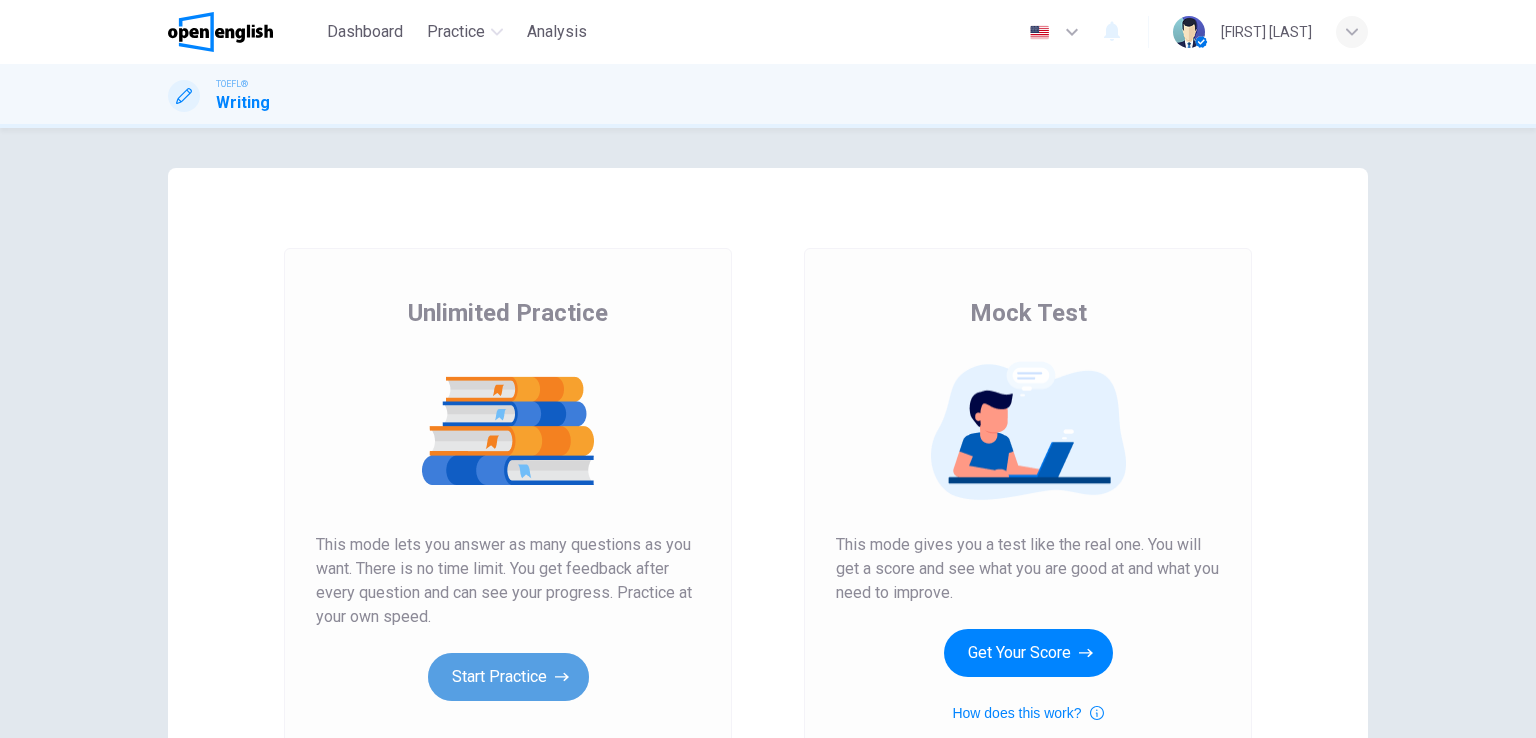 click on "Start Practice" at bounding box center [508, 677] 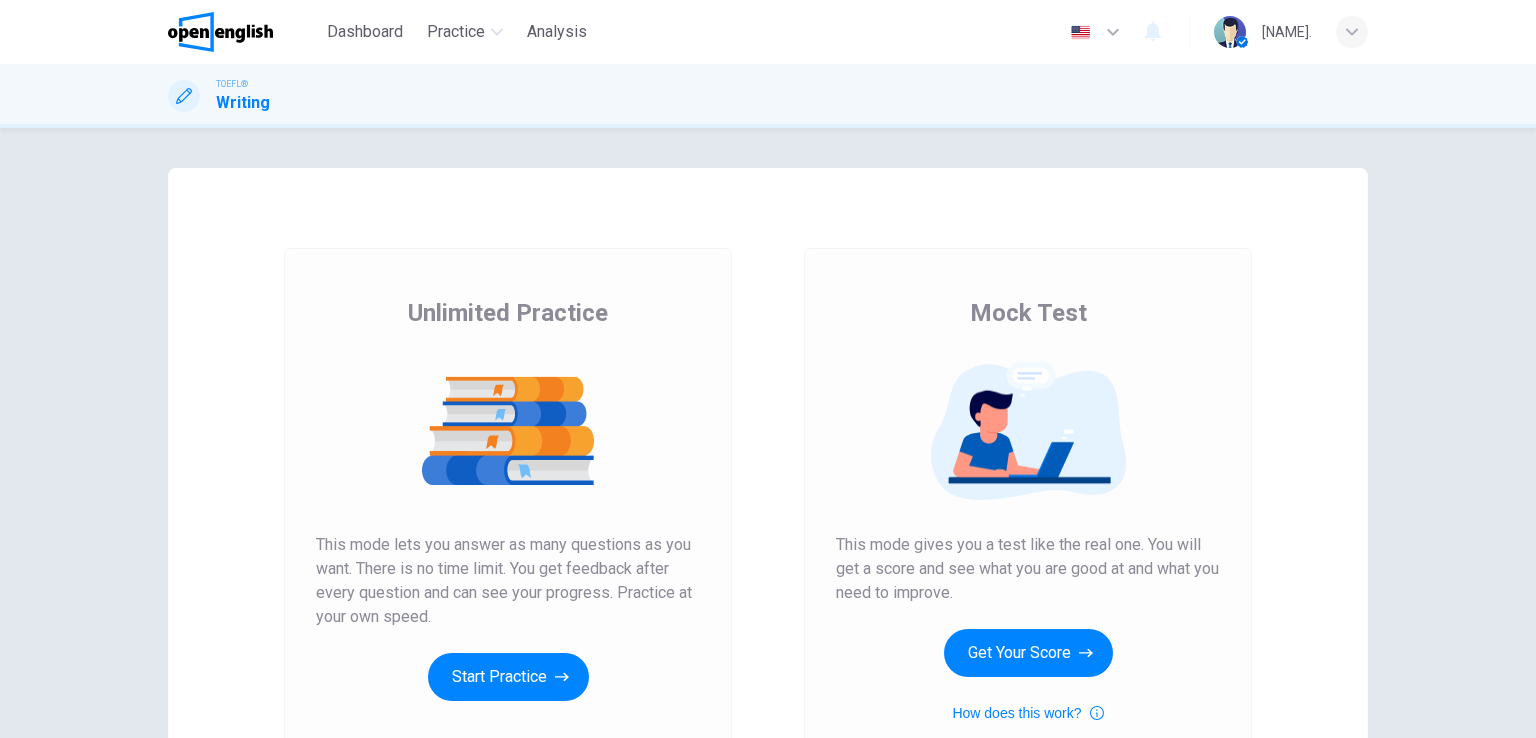scroll, scrollTop: 0, scrollLeft: 0, axis: both 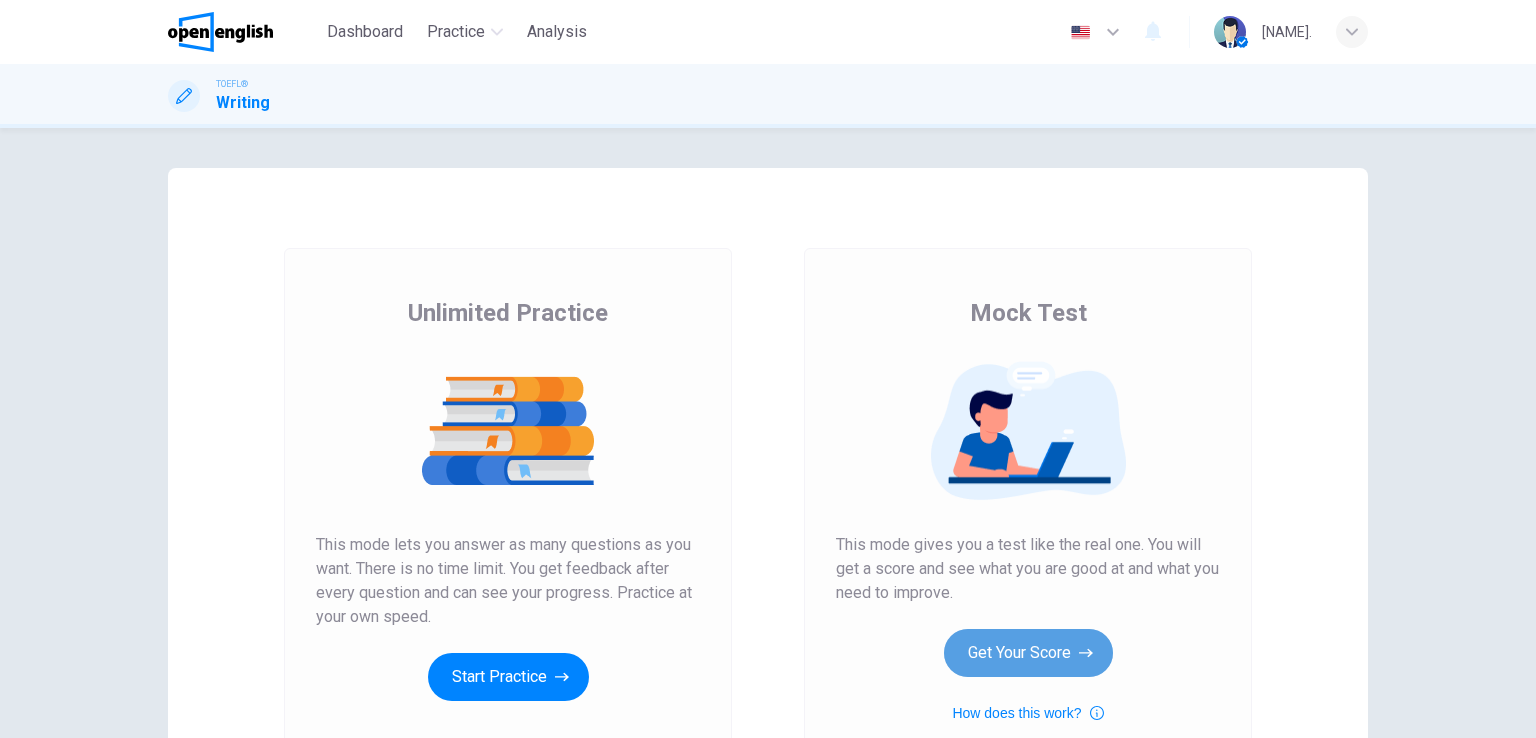 click on "Get Your Score" at bounding box center [508, 677] 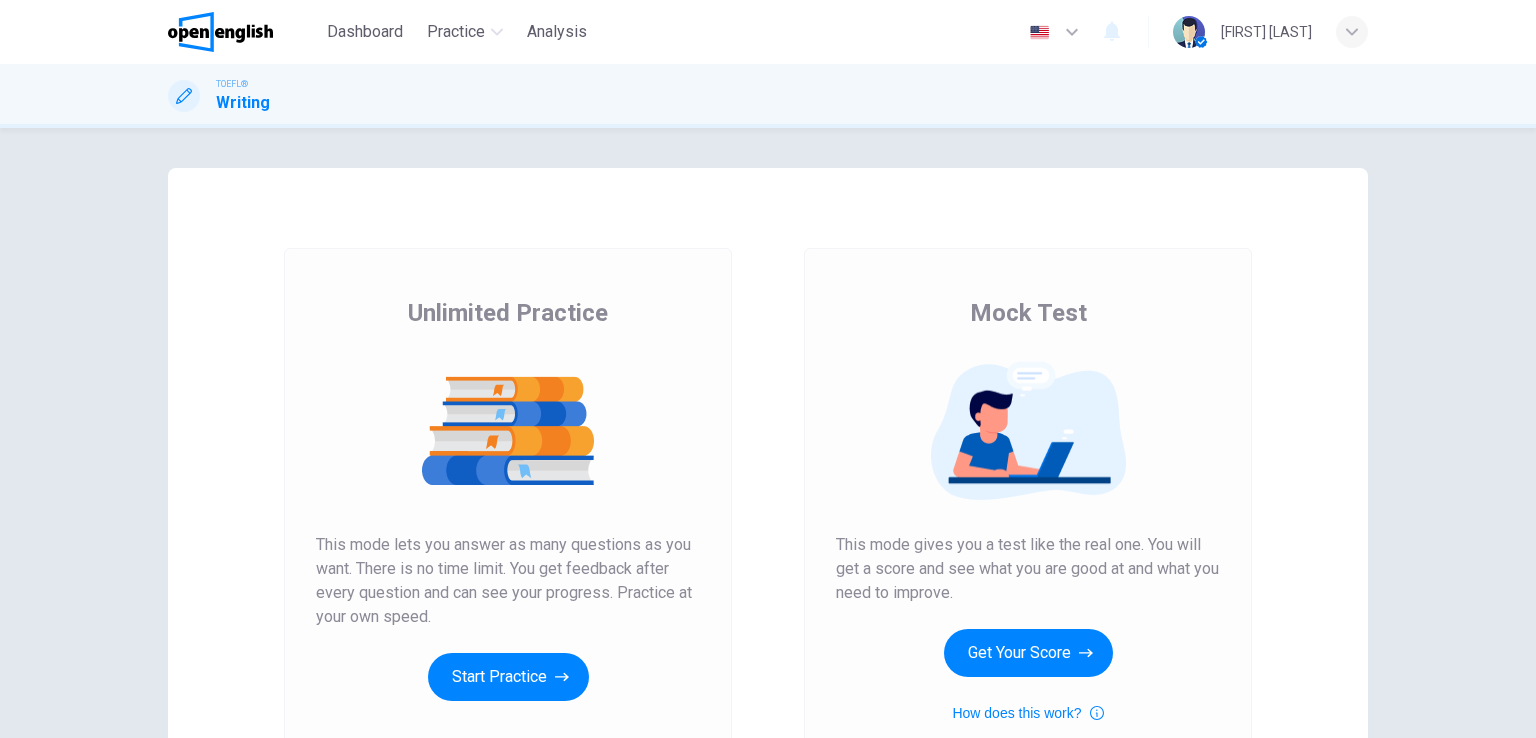 scroll, scrollTop: 0, scrollLeft: 0, axis: both 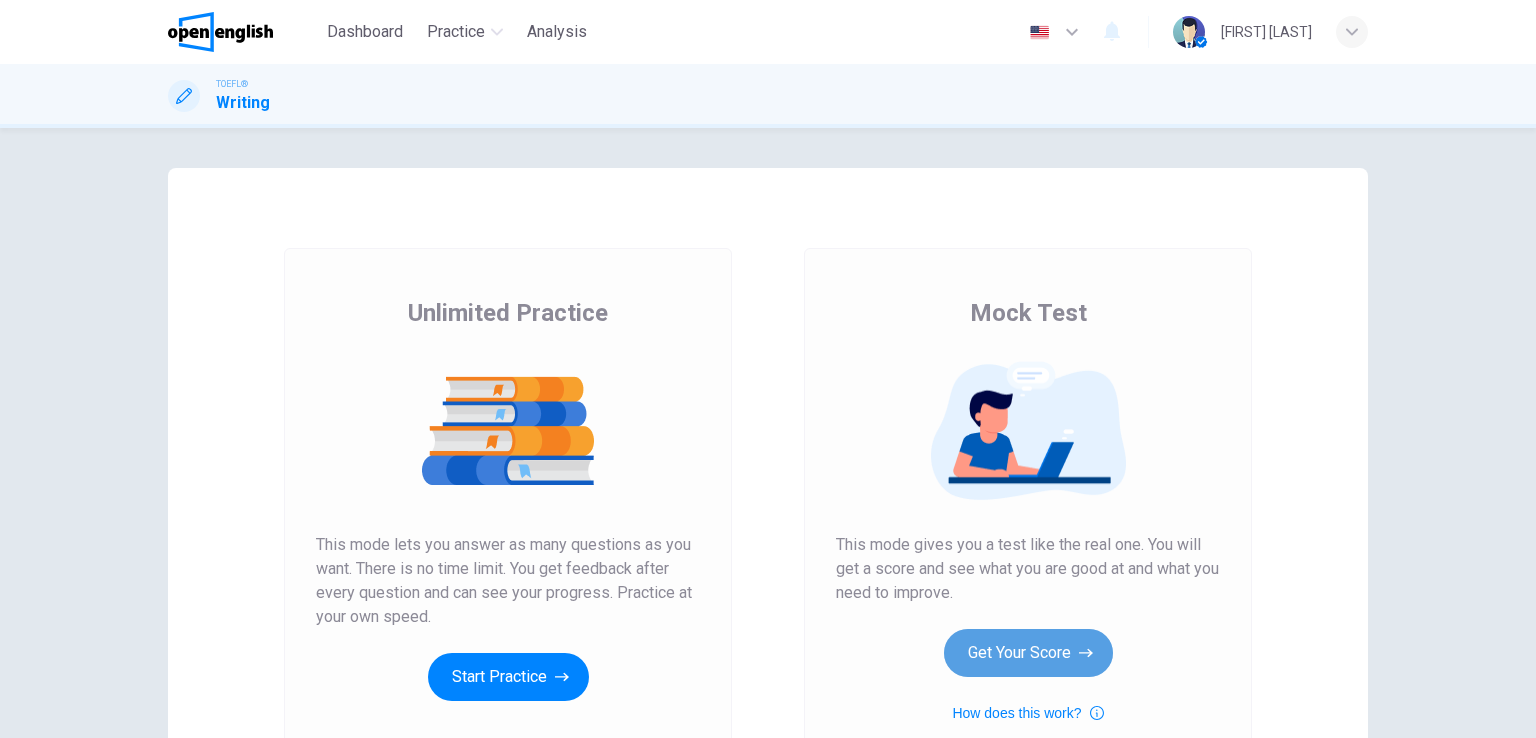 click on "Get Your Score" at bounding box center (508, 677) 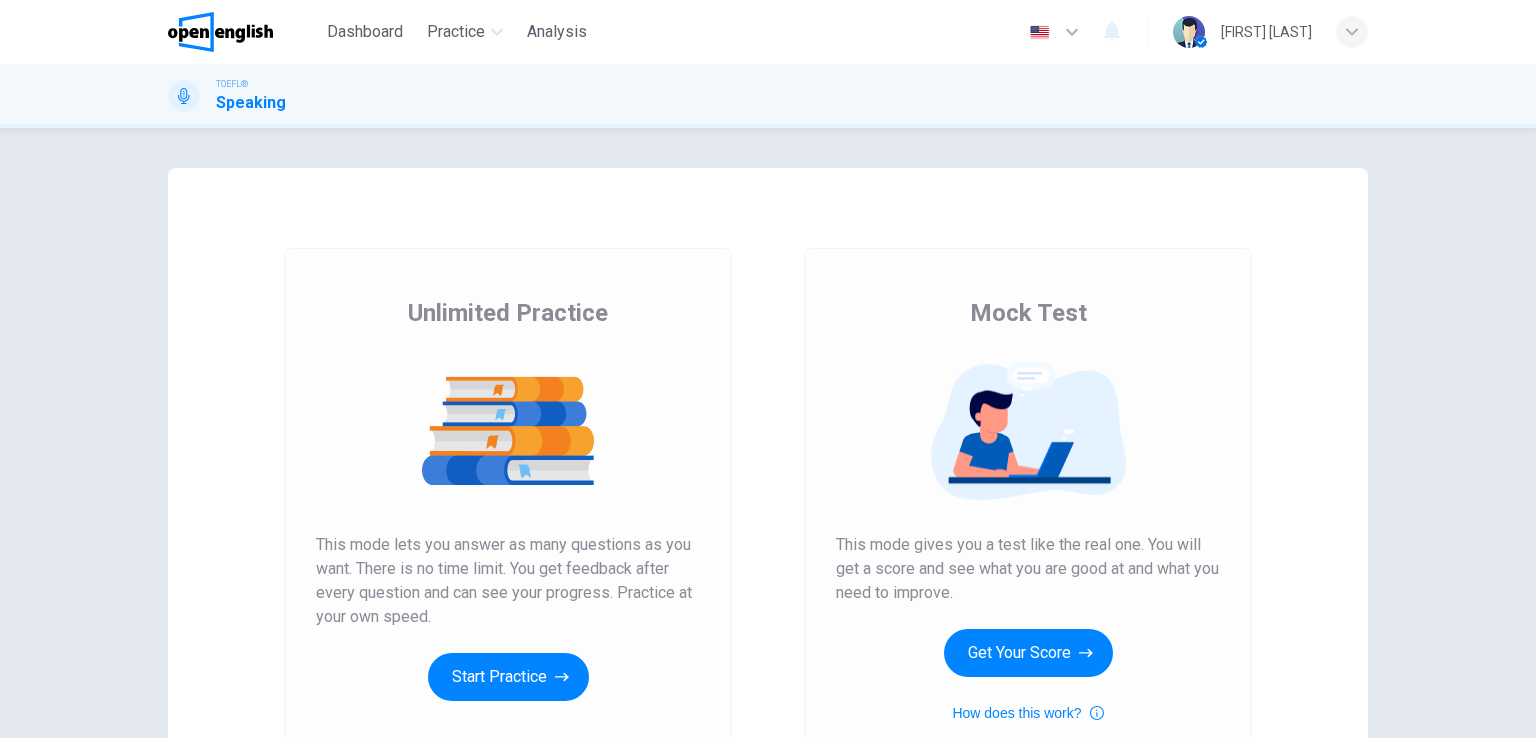 scroll, scrollTop: 0, scrollLeft: 0, axis: both 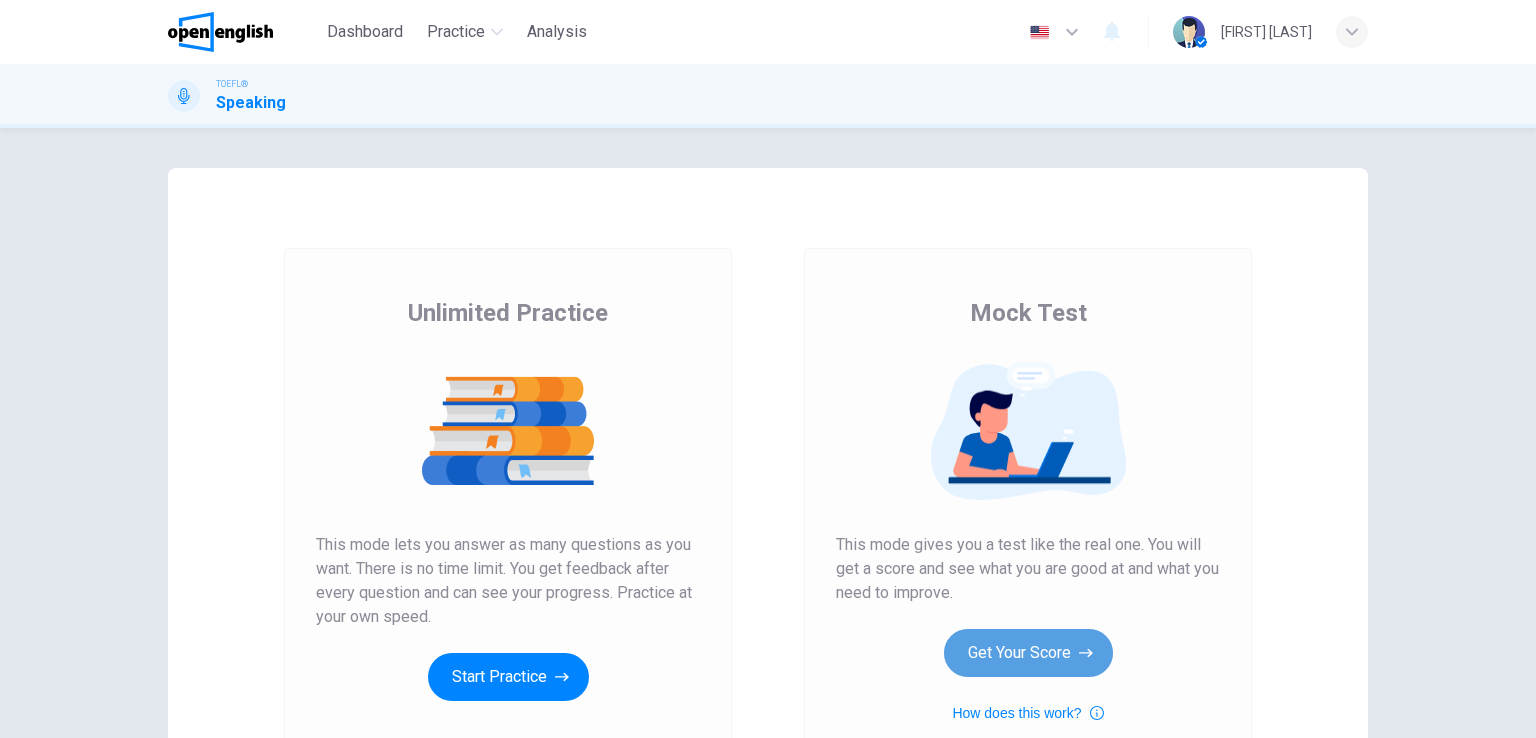 click on "Get Your Score" at bounding box center (508, 677) 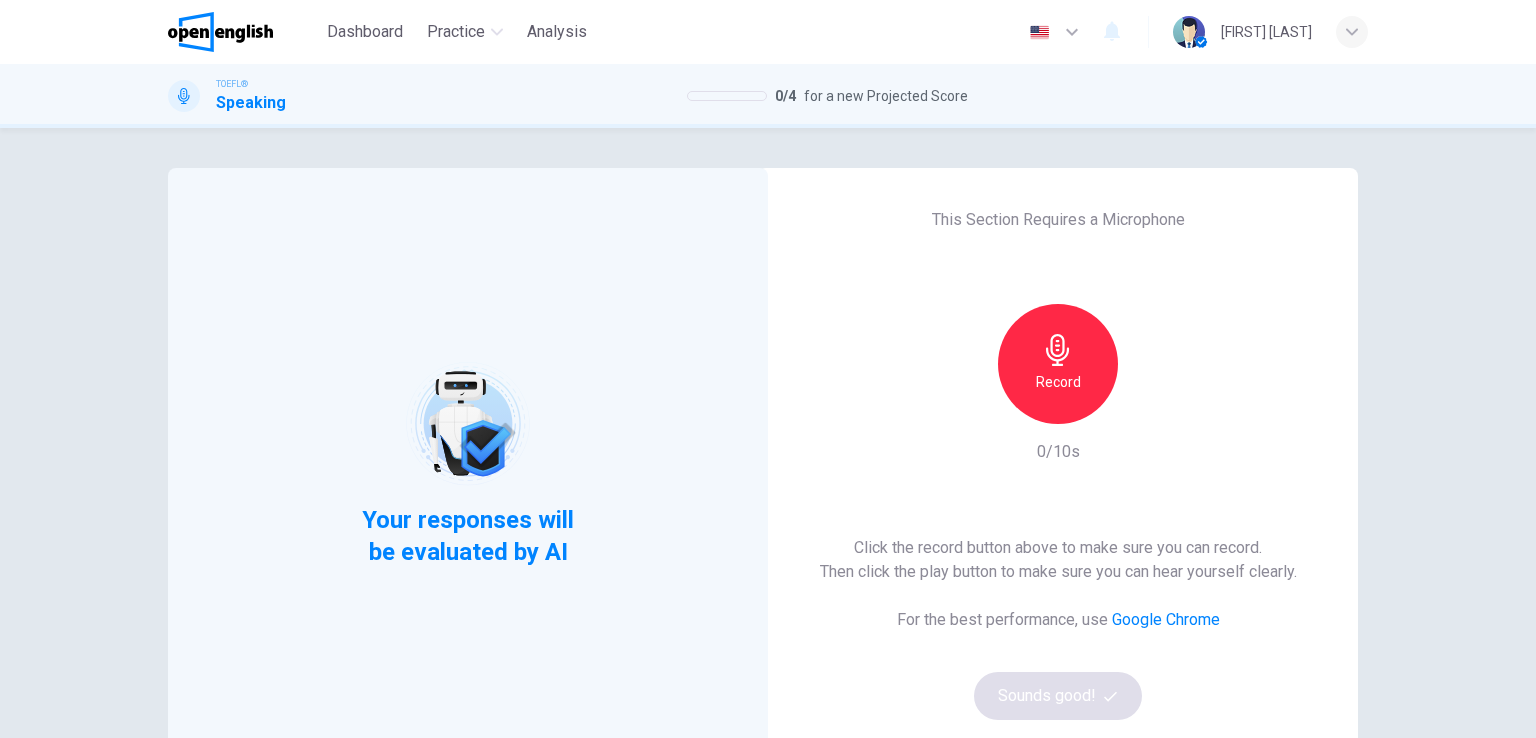 drag, startPoint x: 378, startPoint y: 35, endPoint x: 846, endPoint y: 162, distance: 484.92578 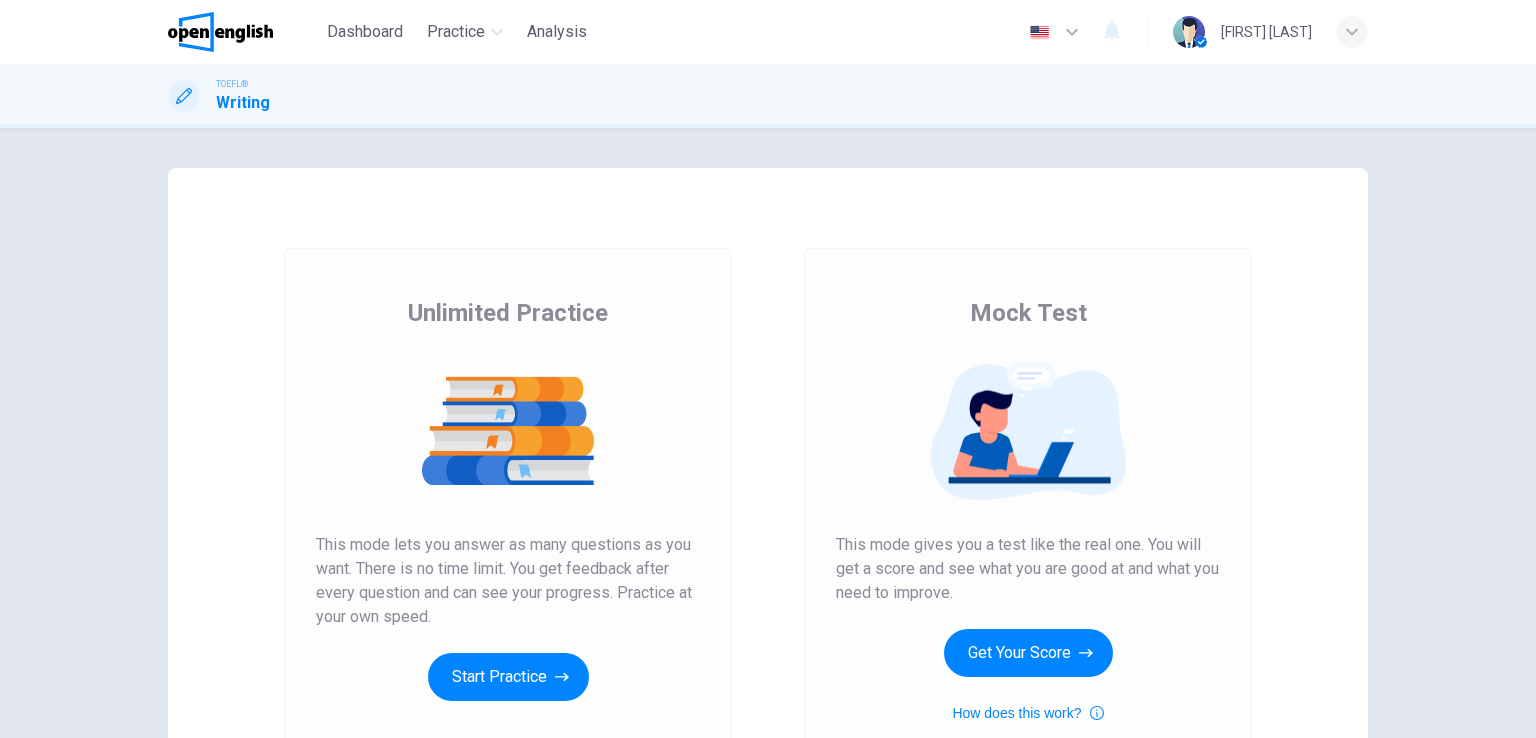 scroll, scrollTop: 0, scrollLeft: 0, axis: both 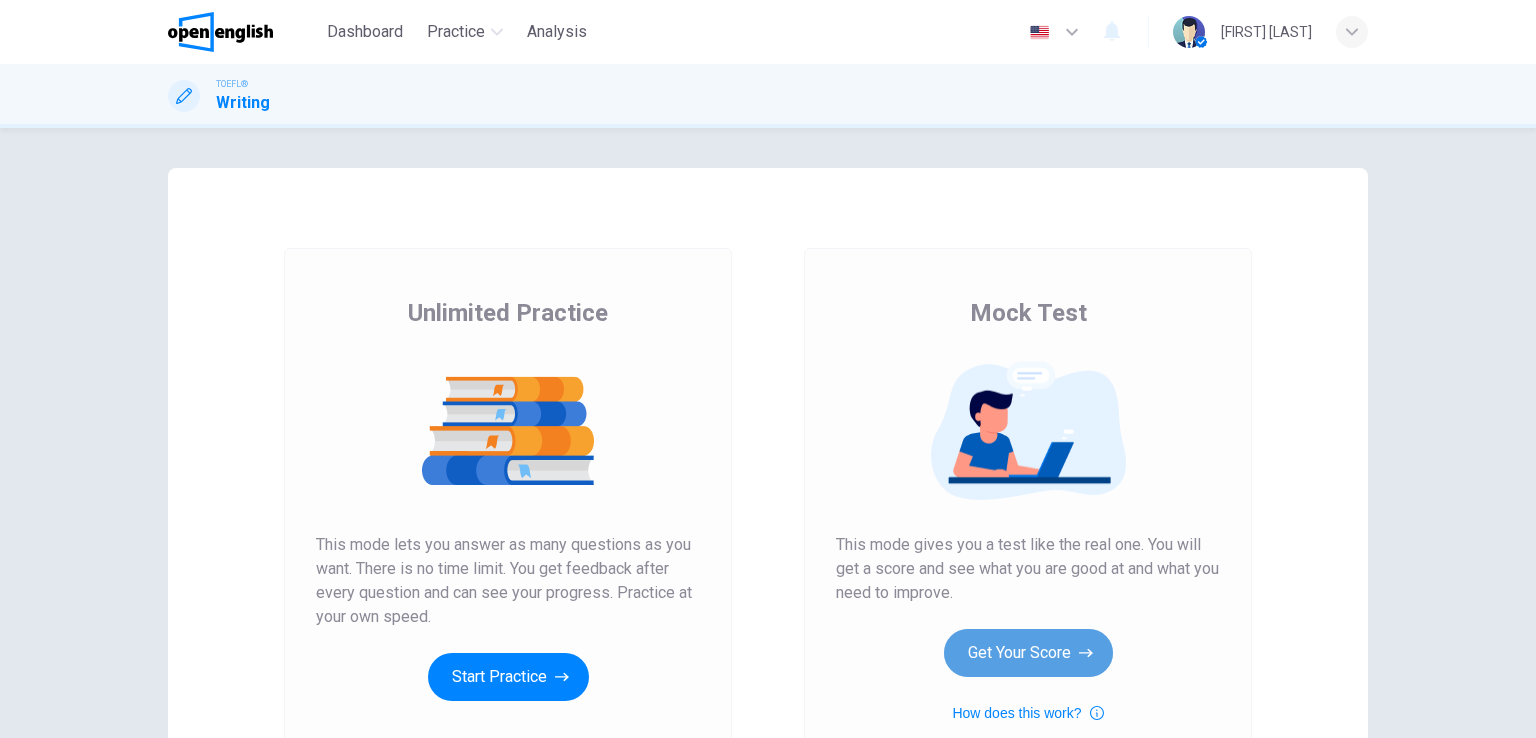 click on "Get Your Score" at bounding box center [508, 677] 